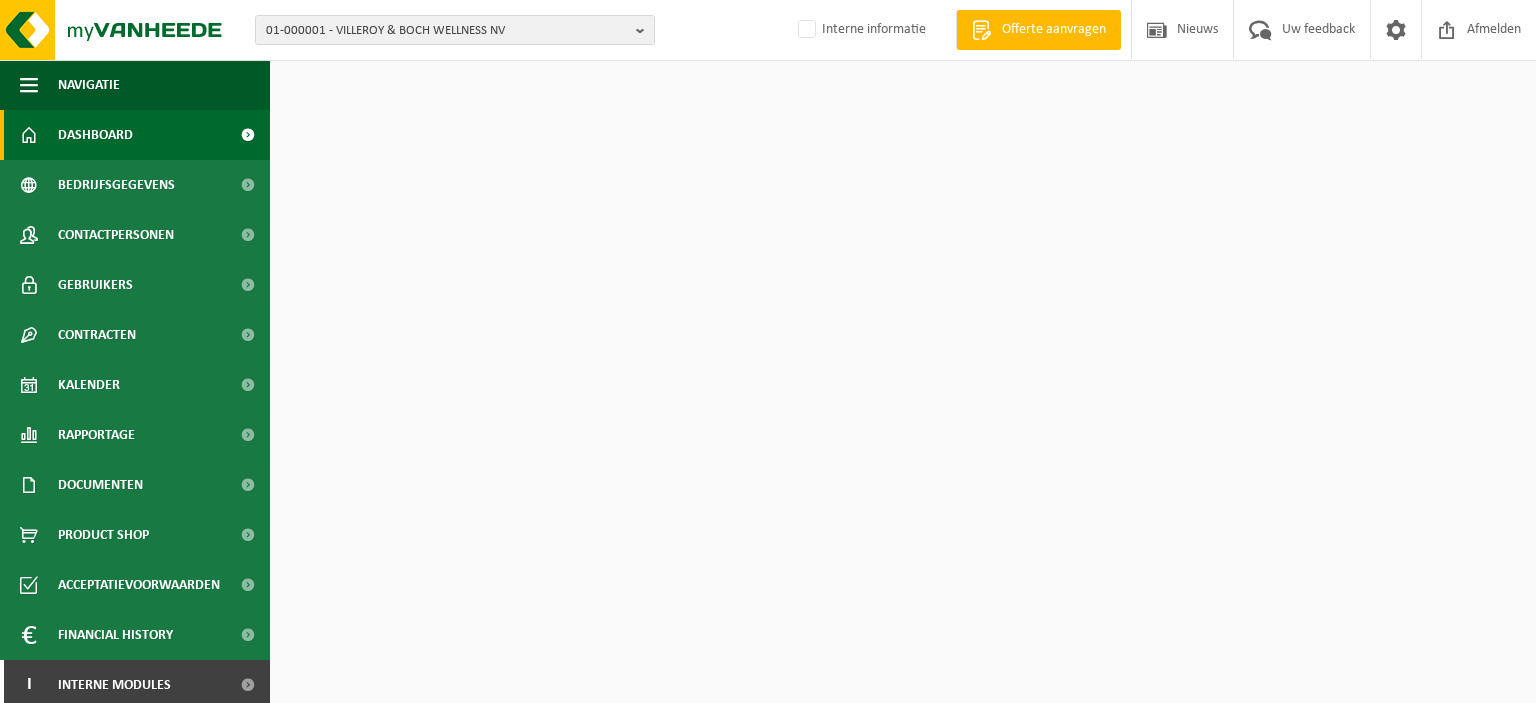 scroll, scrollTop: 0, scrollLeft: 0, axis: both 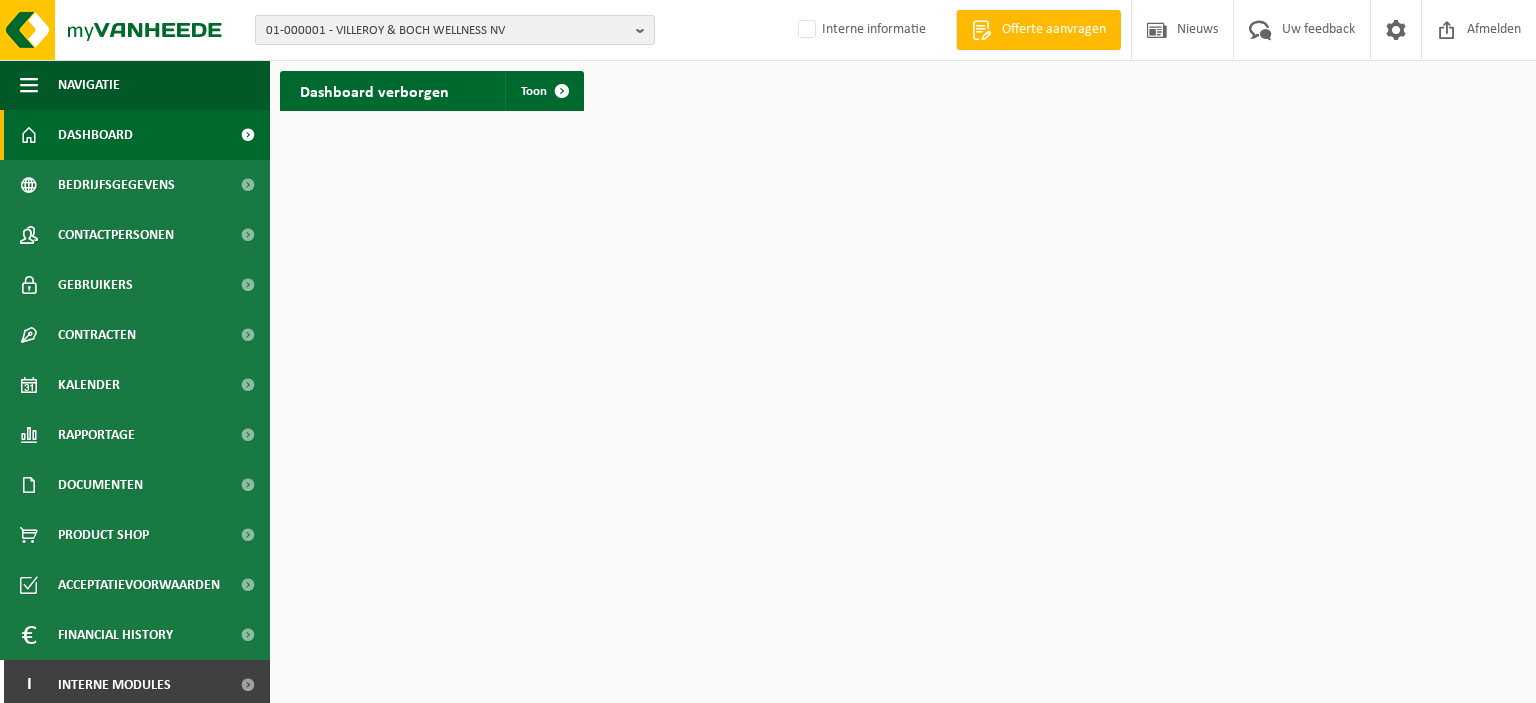 click at bounding box center [645, 30] 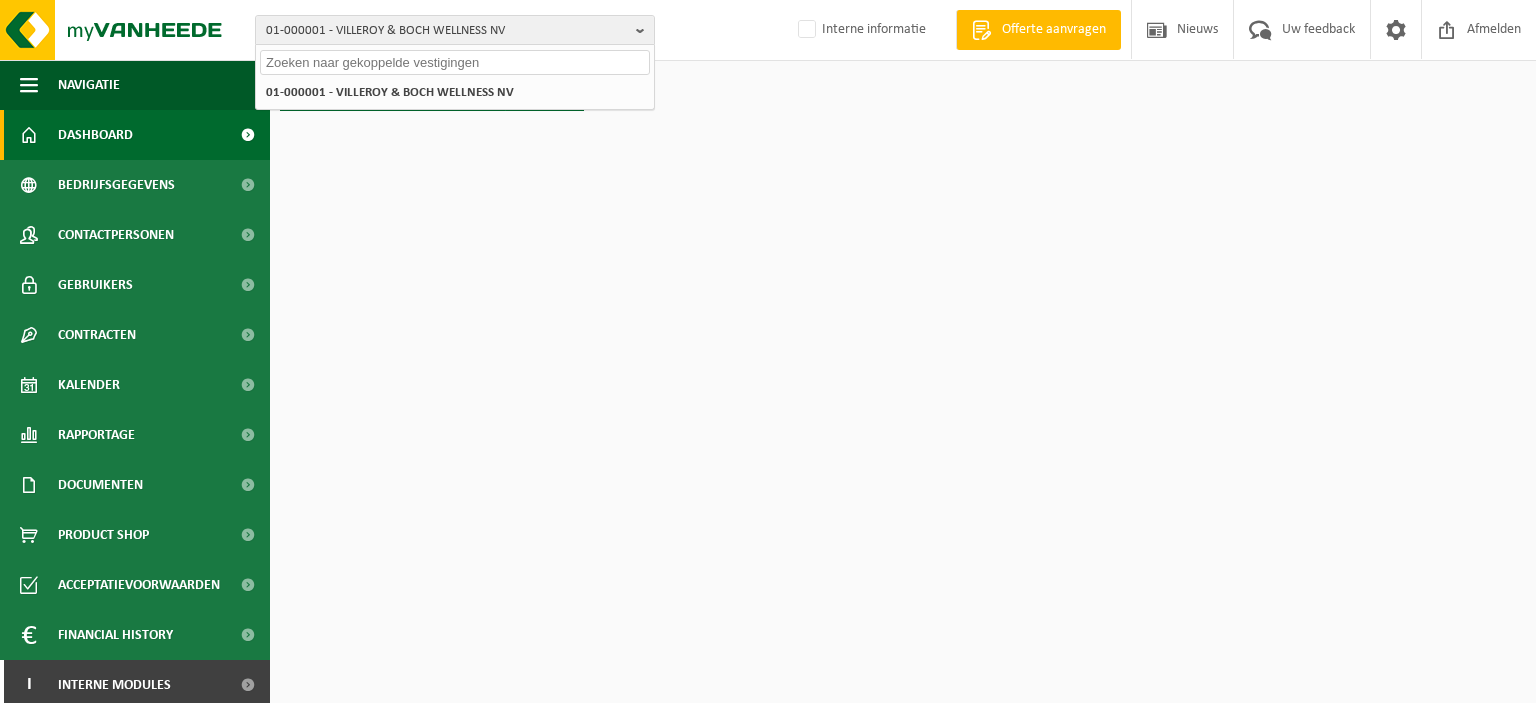 click at bounding box center (455, 62) 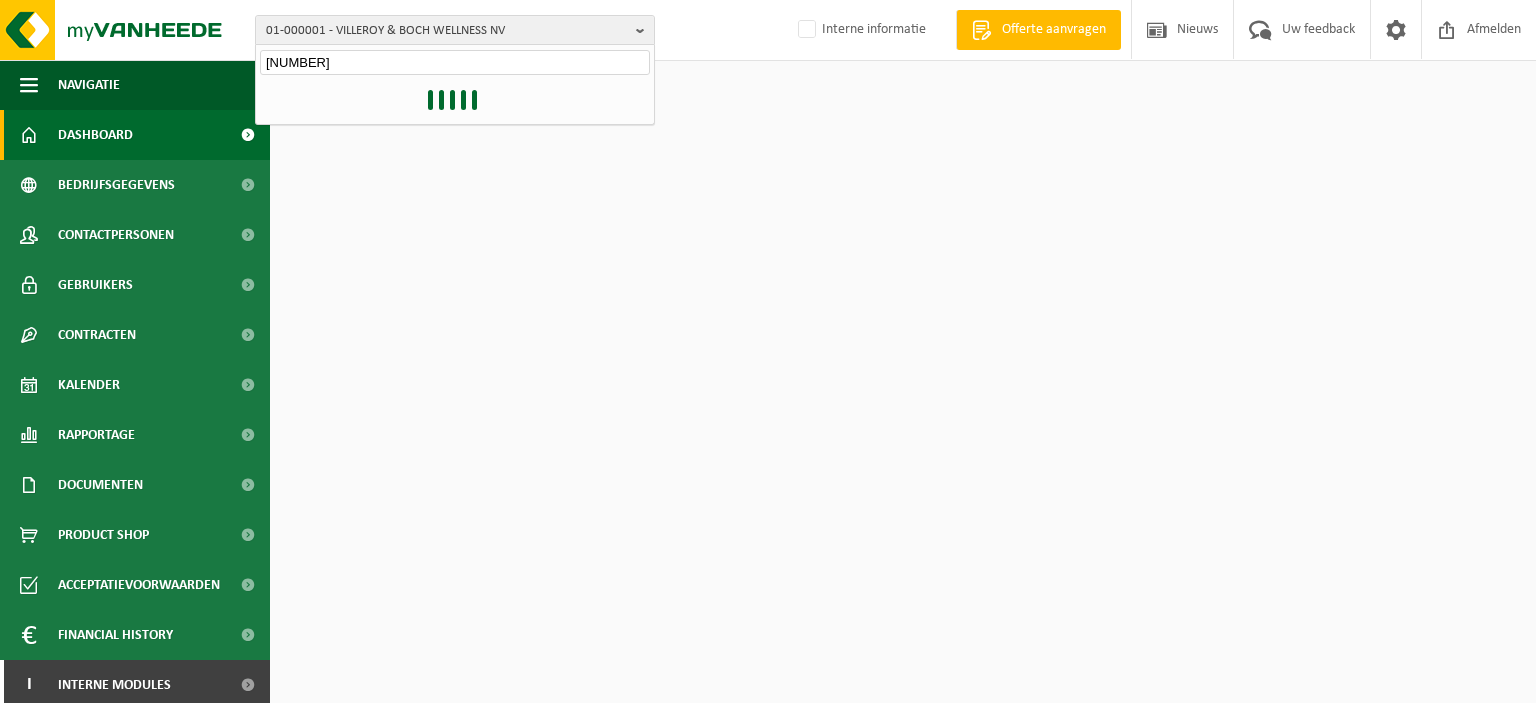 type on "[NUMBER]" 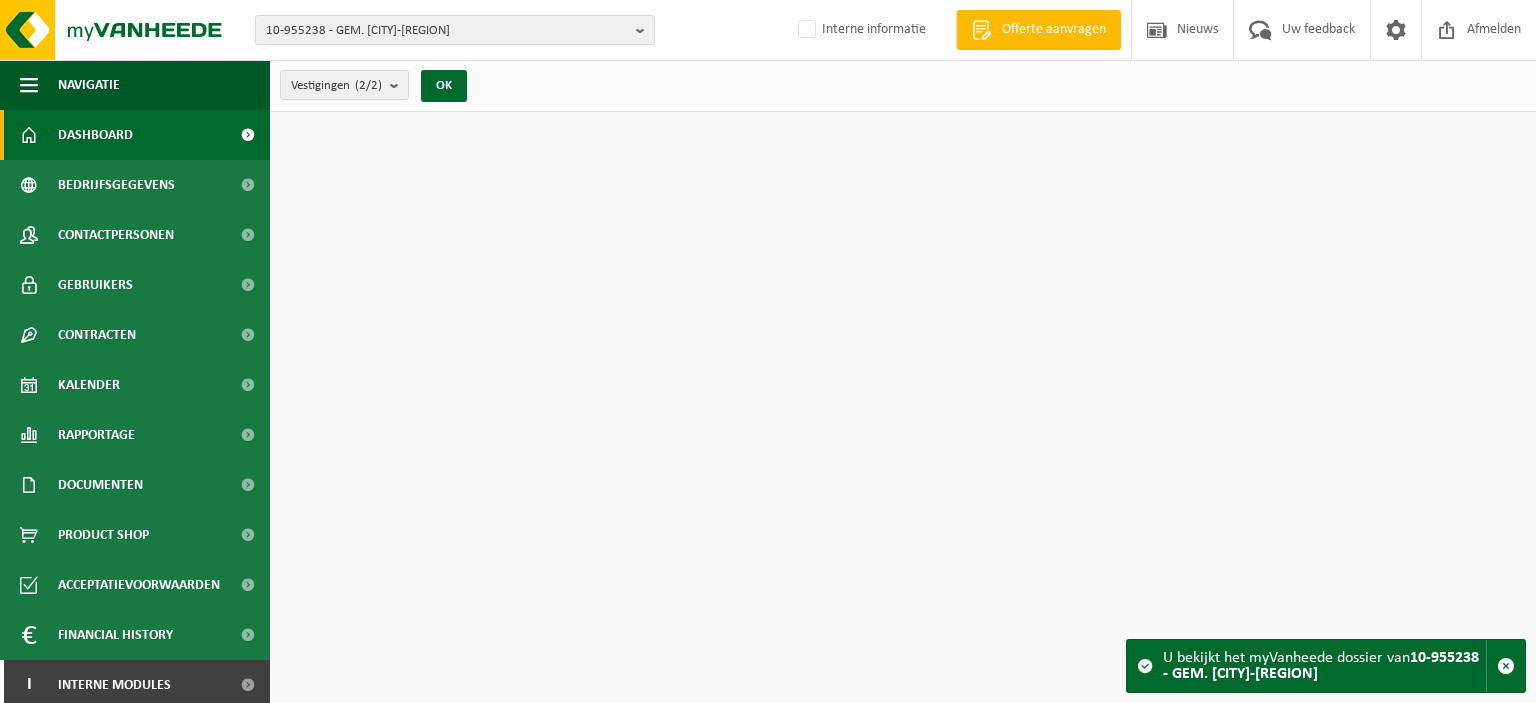 scroll, scrollTop: 0, scrollLeft: 0, axis: both 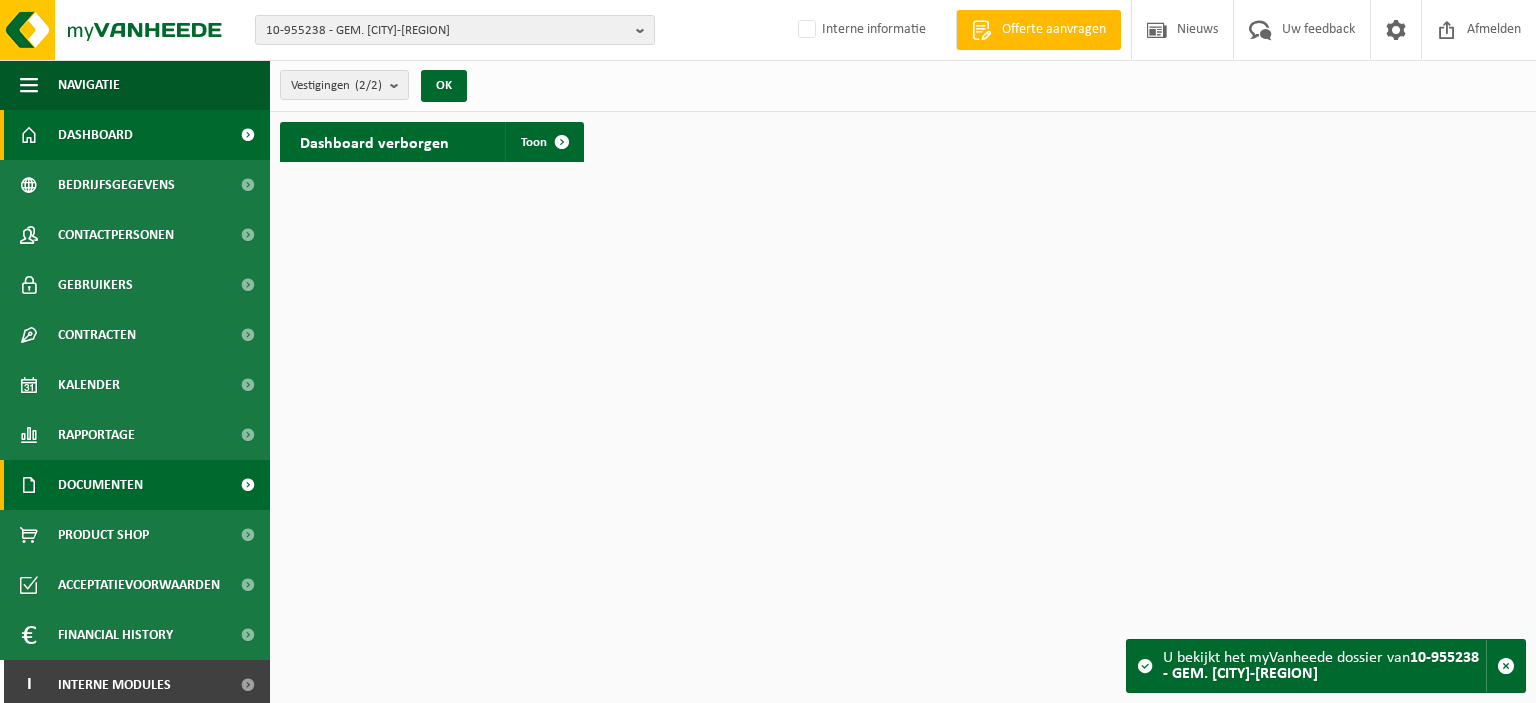 click on "Documenten" at bounding box center (100, 485) 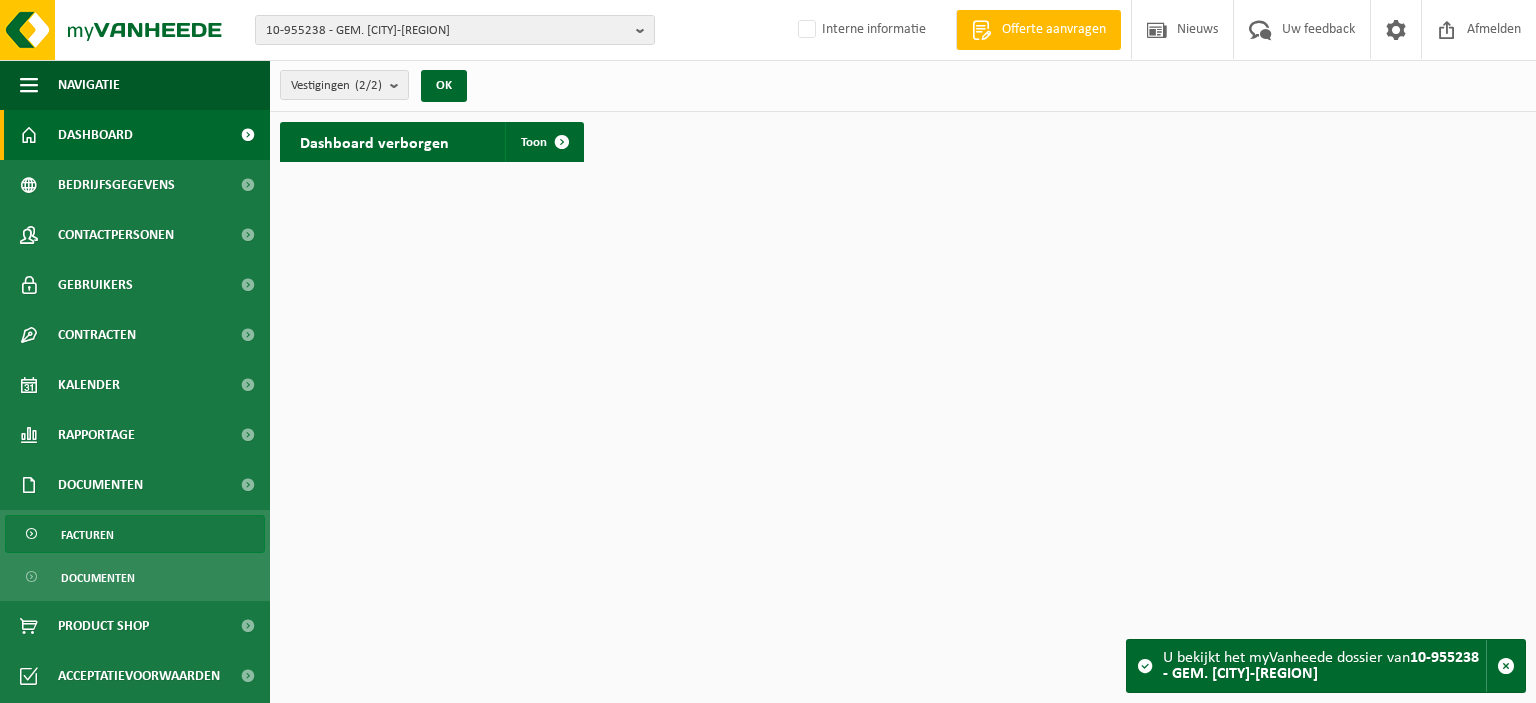 click on "Facturen" at bounding box center [87, 535] 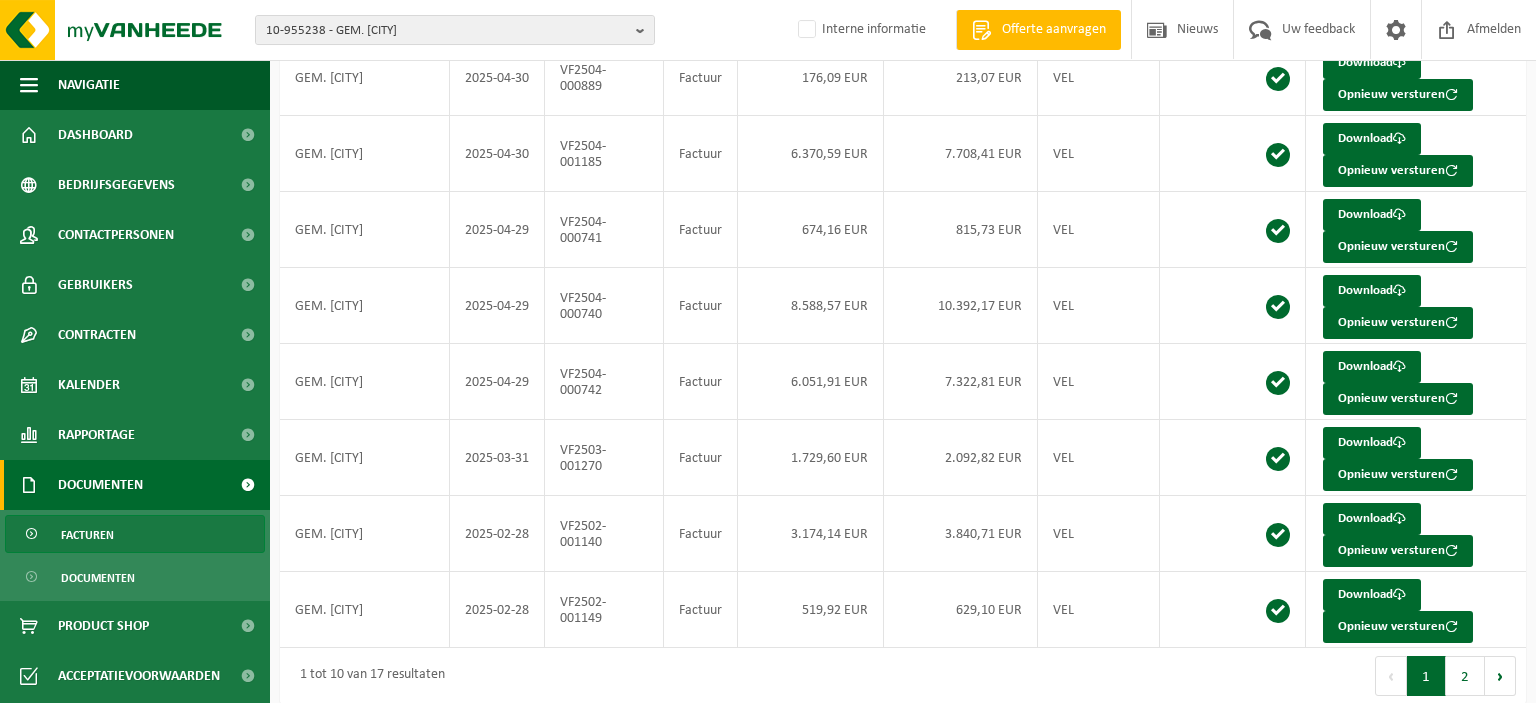 scroll, scrollTop: 412, scrollLeft: 0, axis: vertical 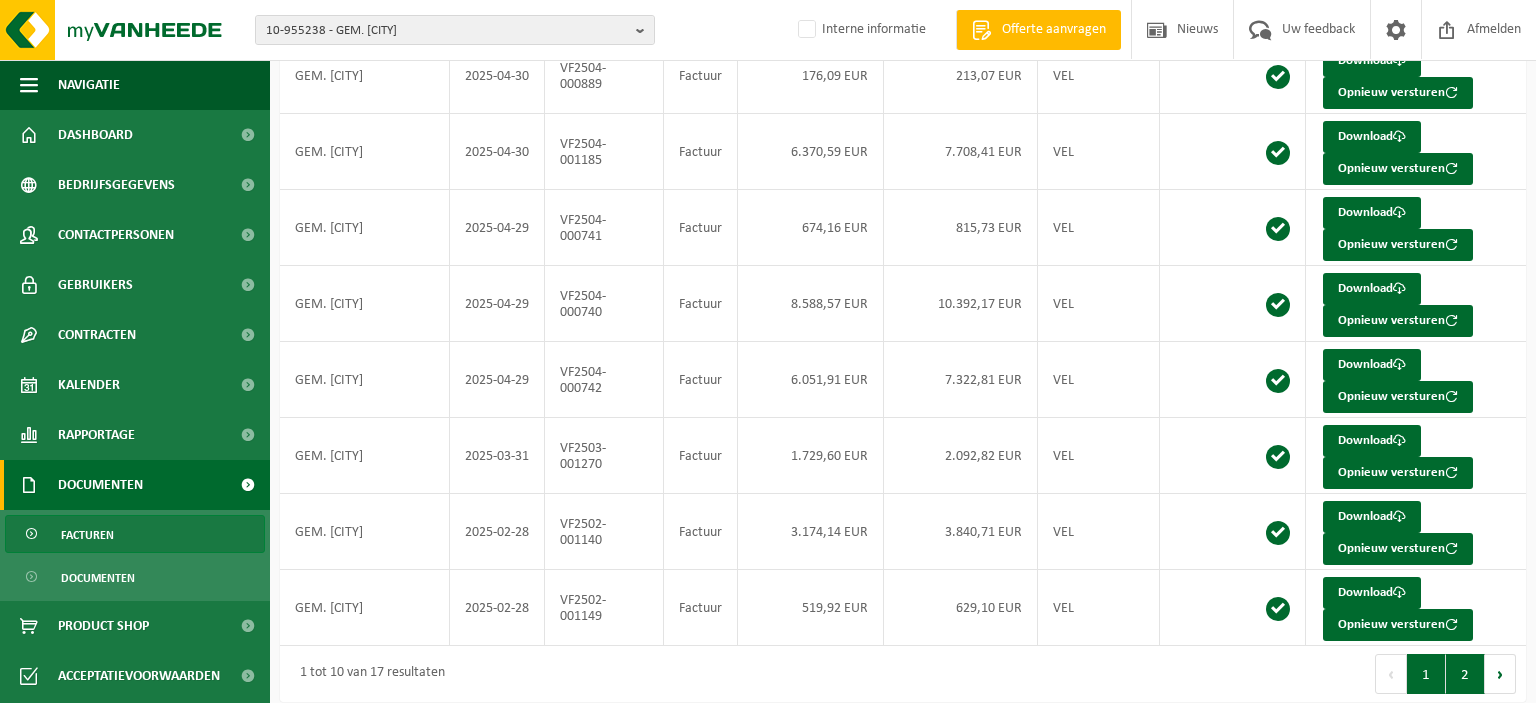 click on "2" at bounding box center (1465, 674) 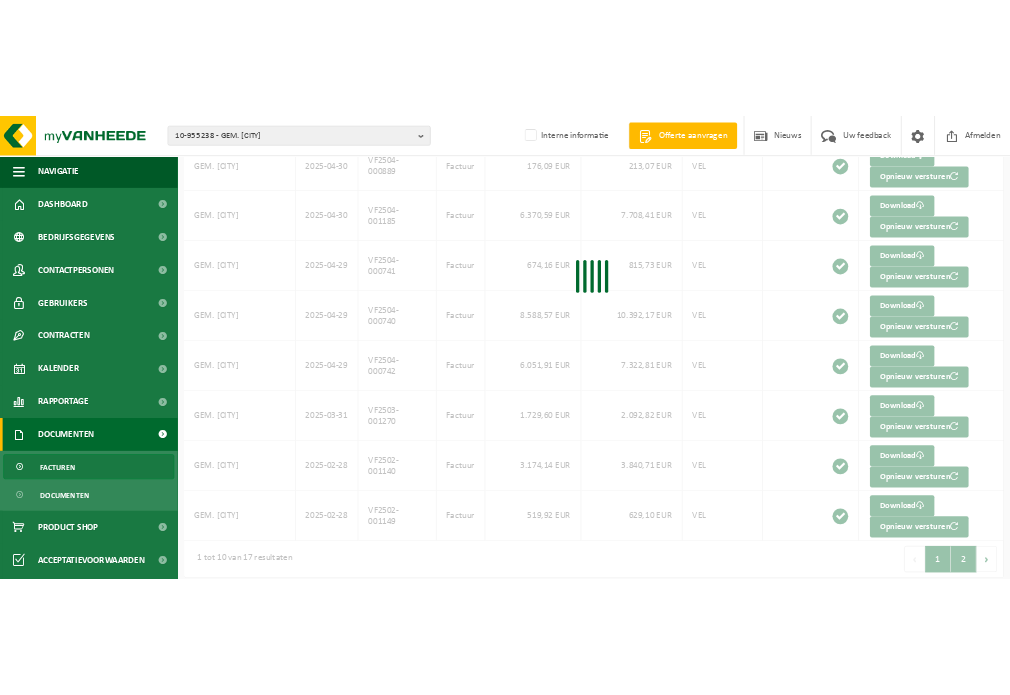 scroll, scrollTop: 187, scrollLeft: 0, axis: vertical 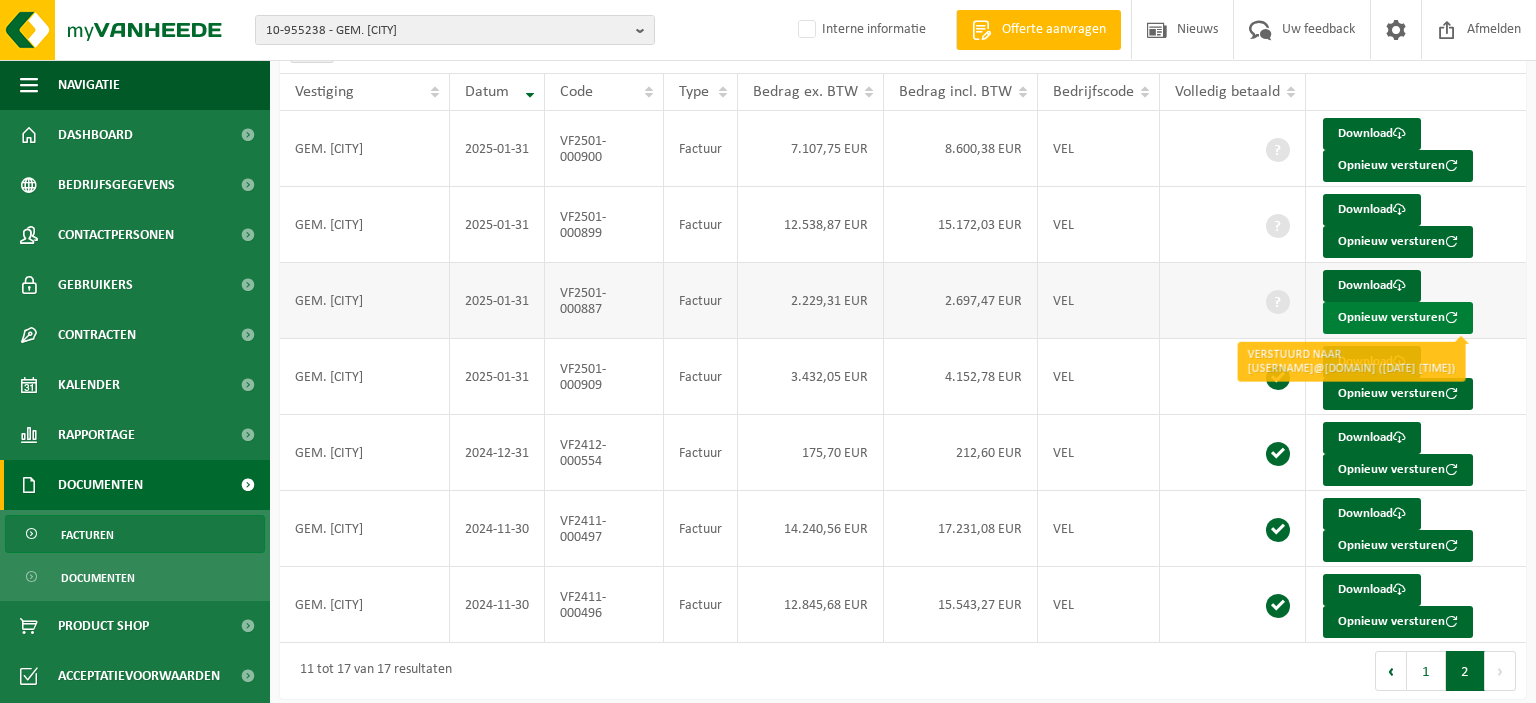 click on "Opnieuw versturen" at bounding box center (1398, 318) 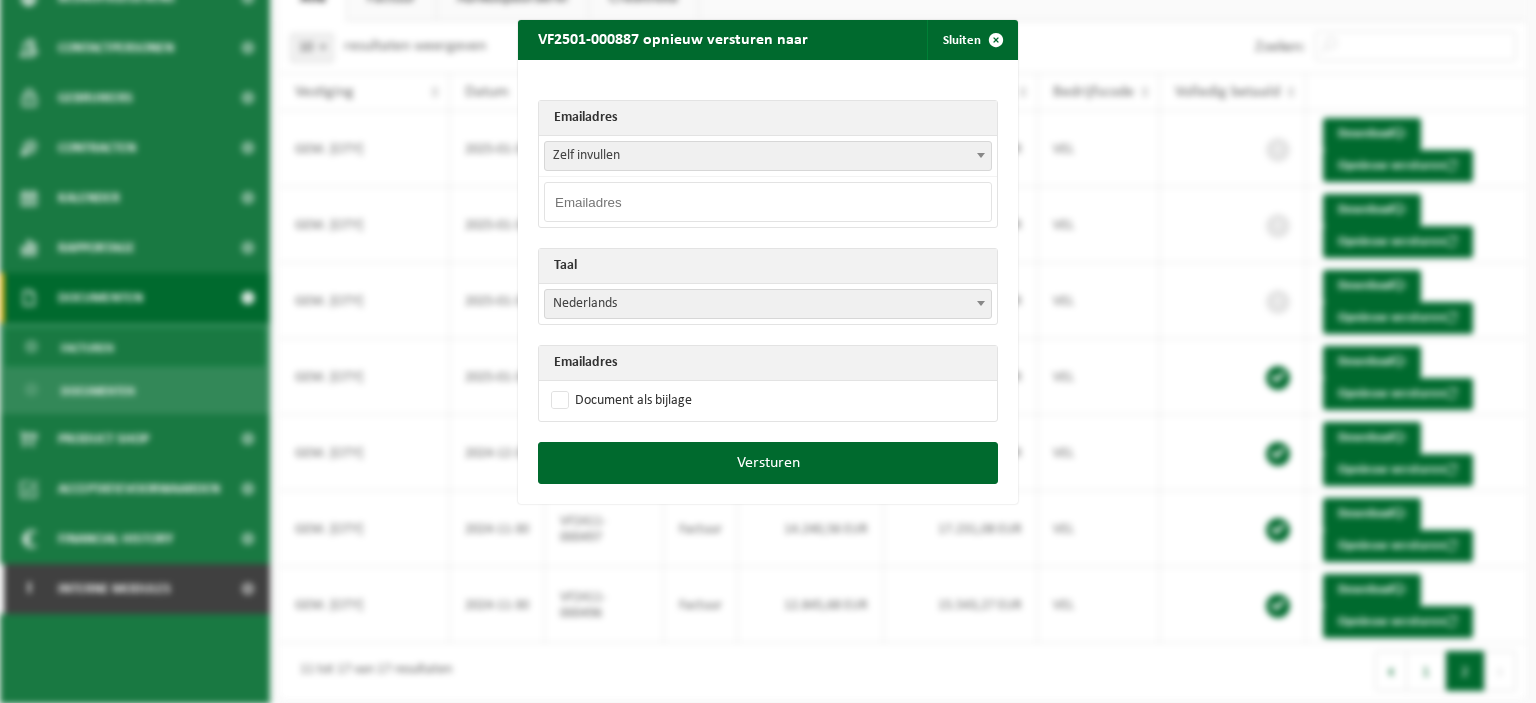 click at bounding box center [768, 202] 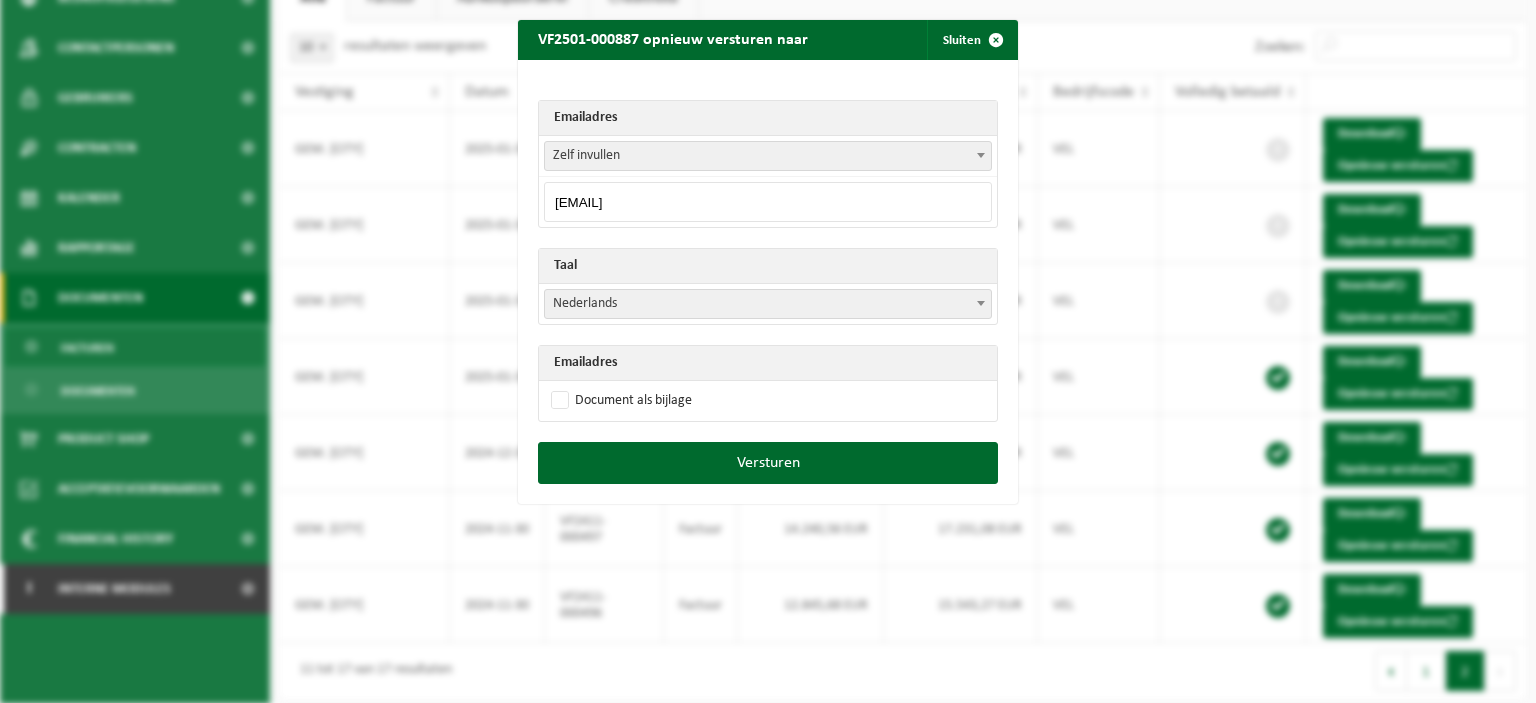 type on "[EMAIL]" 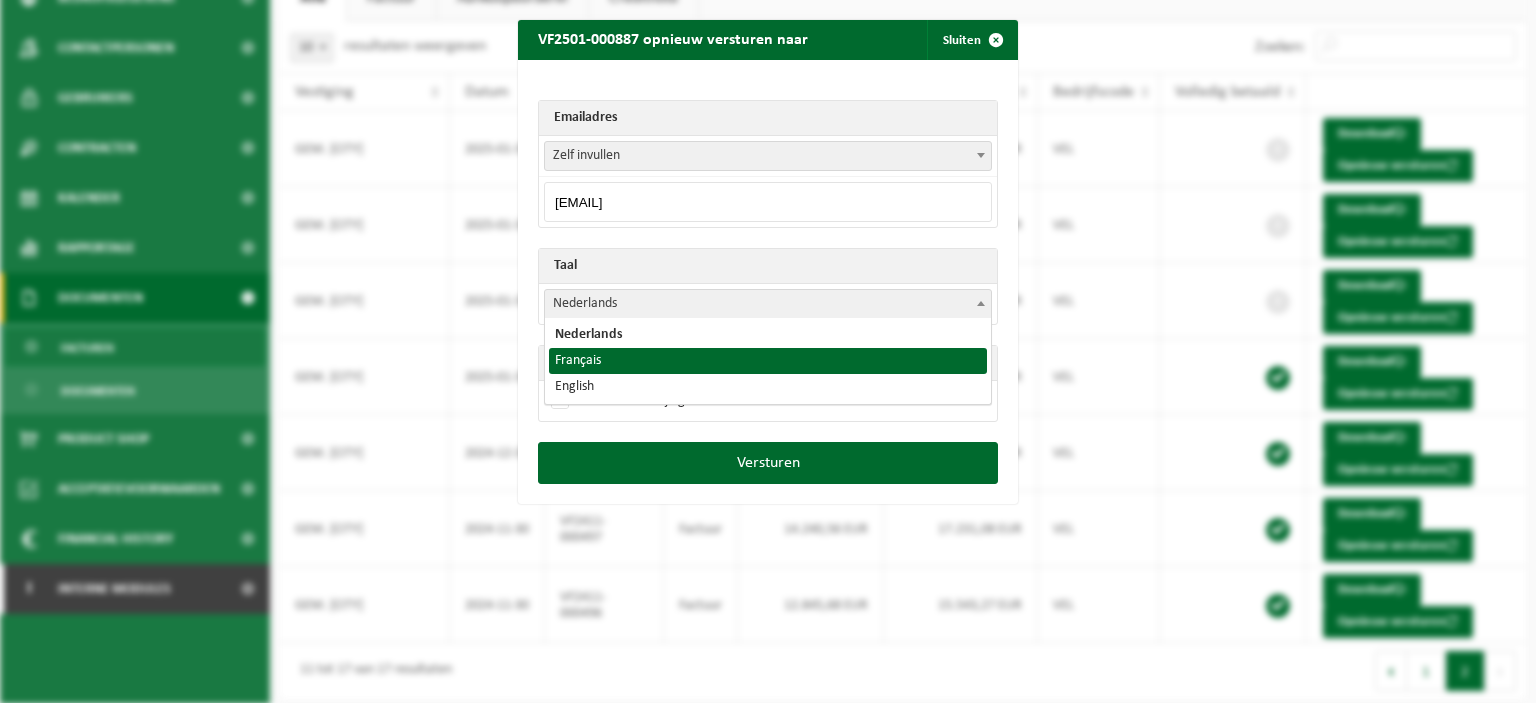 select on "fr" 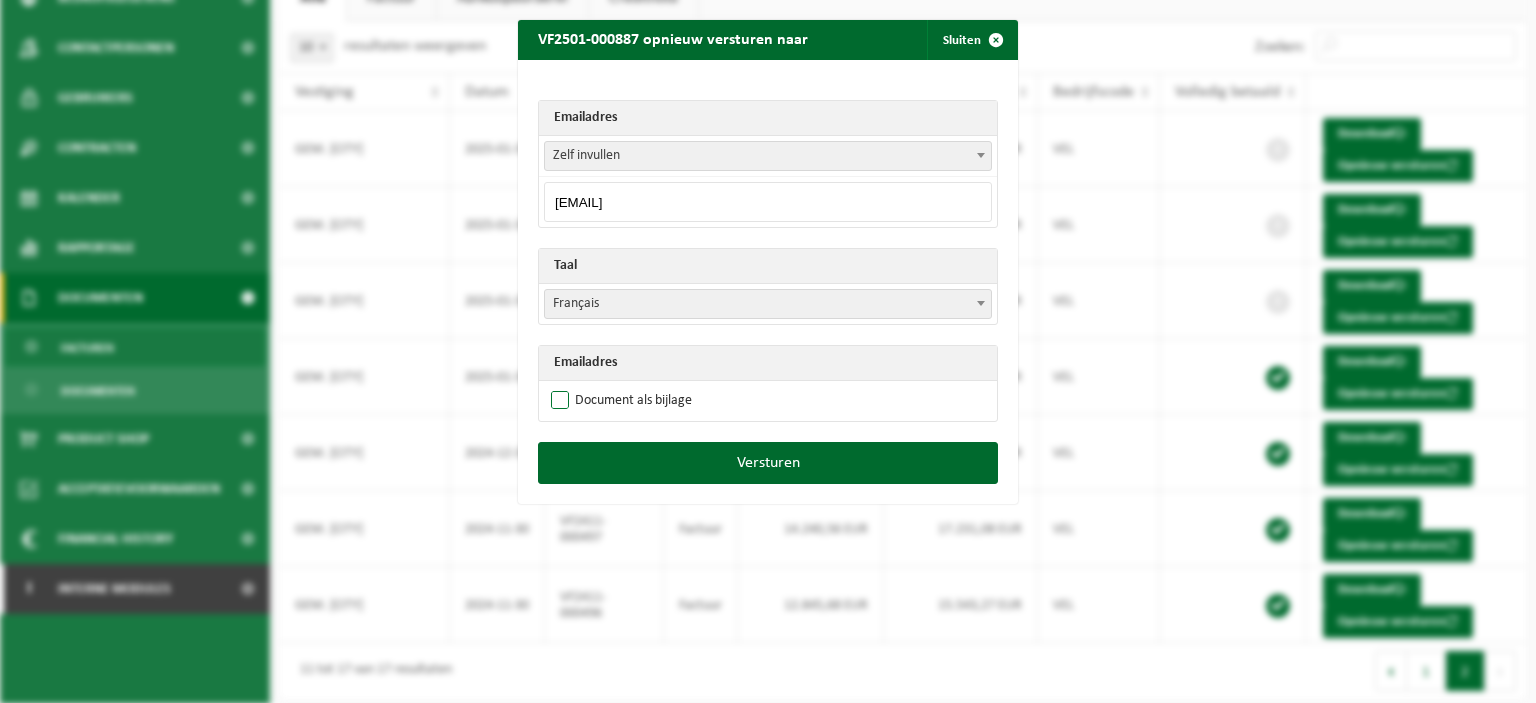 click on "Document als bijlage" at bounding box center [619, 401] 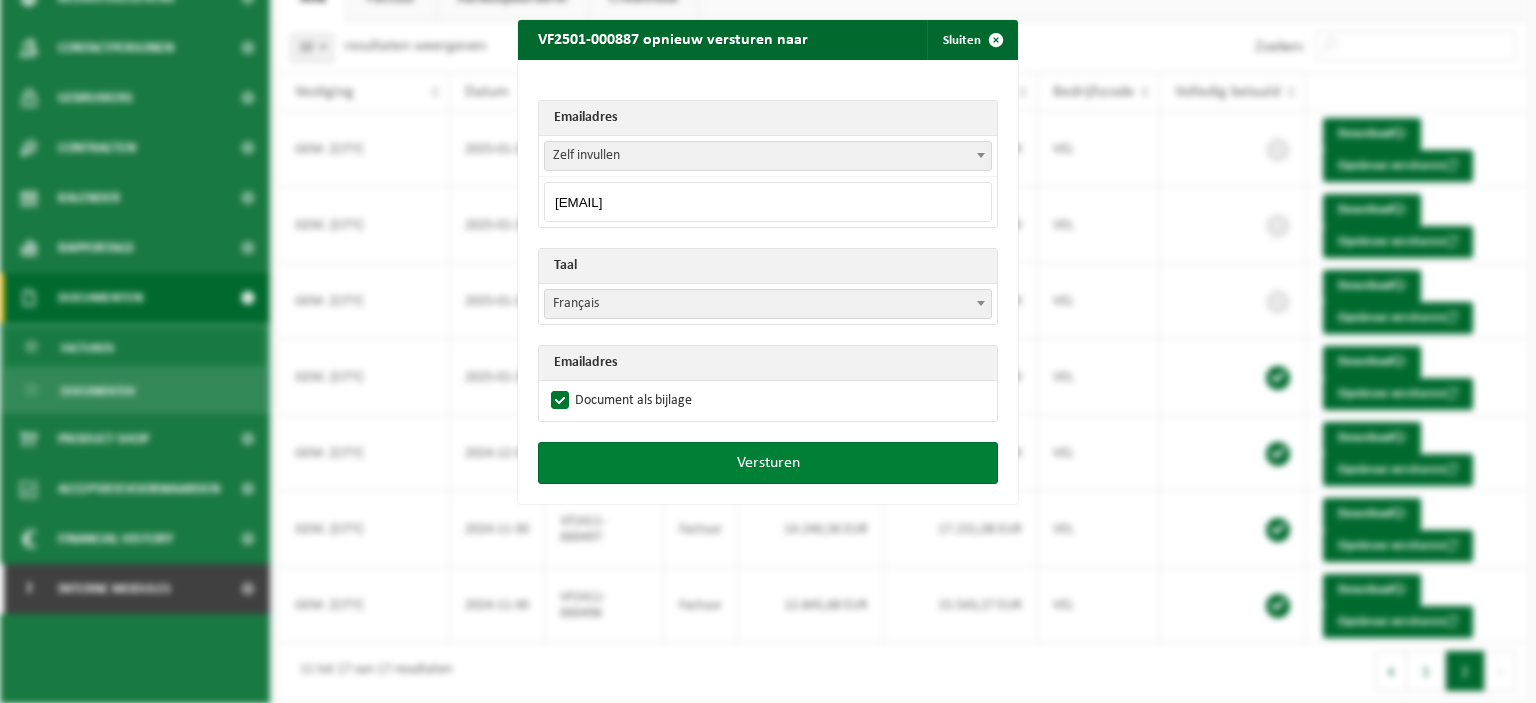 click on "Versturen" at bounding box center (768, 463) 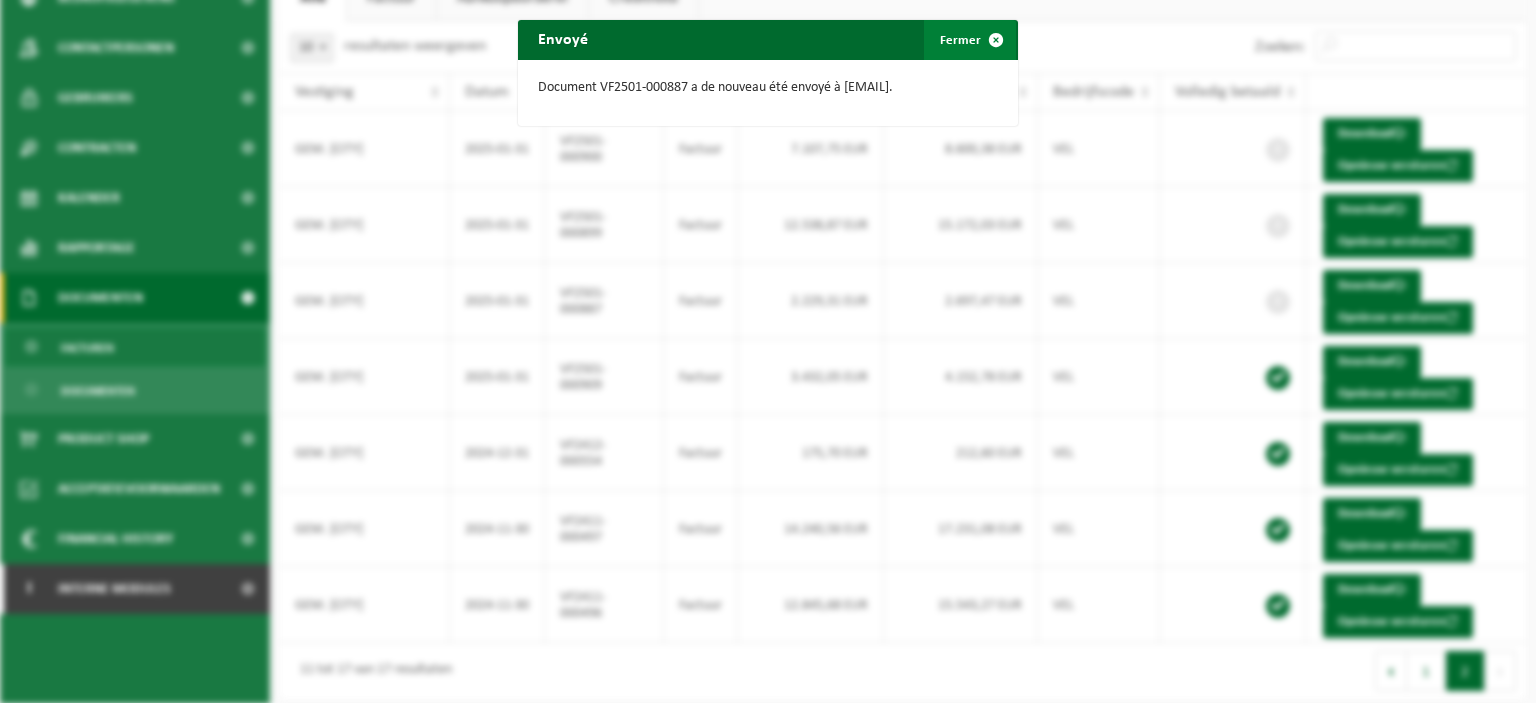 click at bounding box center (996, 40) 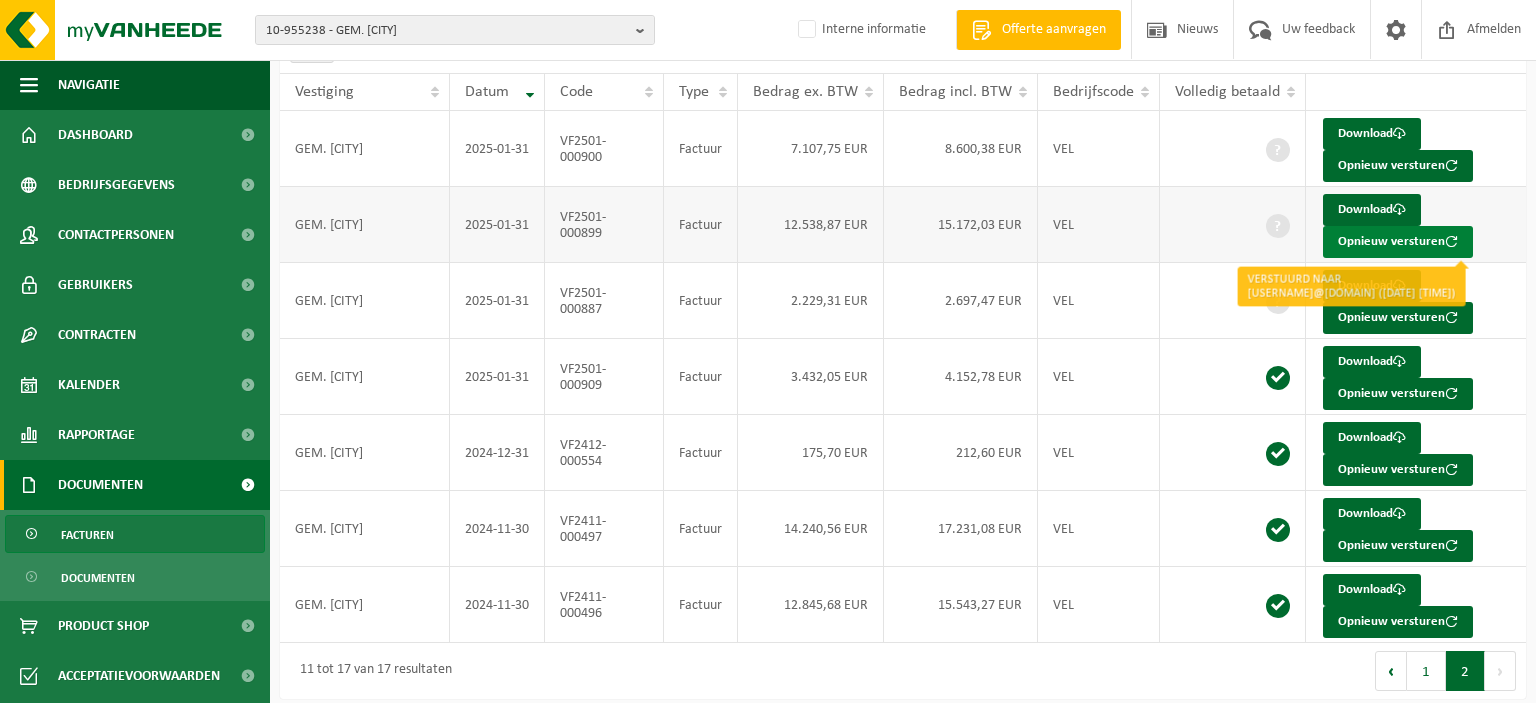 click on "Opnieuw versturen" at bounding box center [1398, 242] 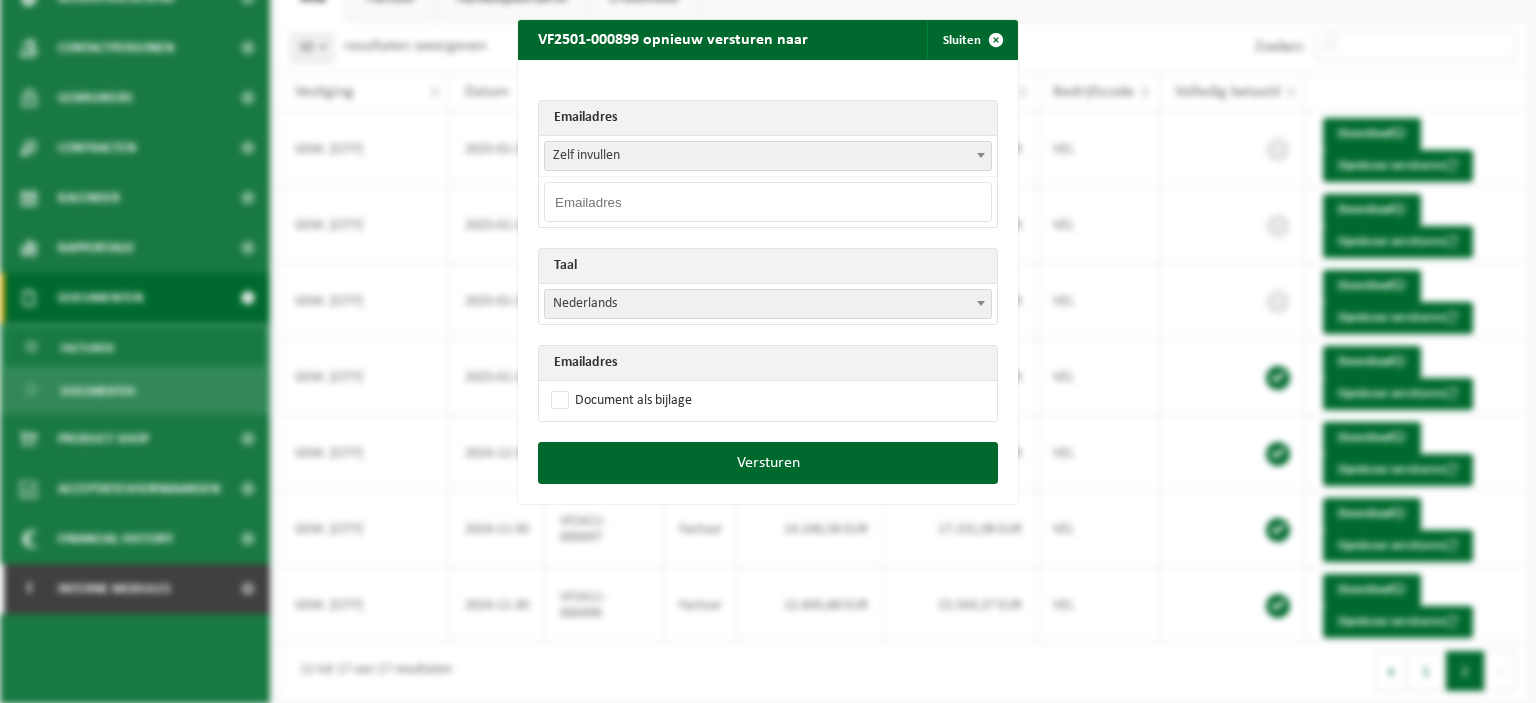 click at bounding box center [768, 202] 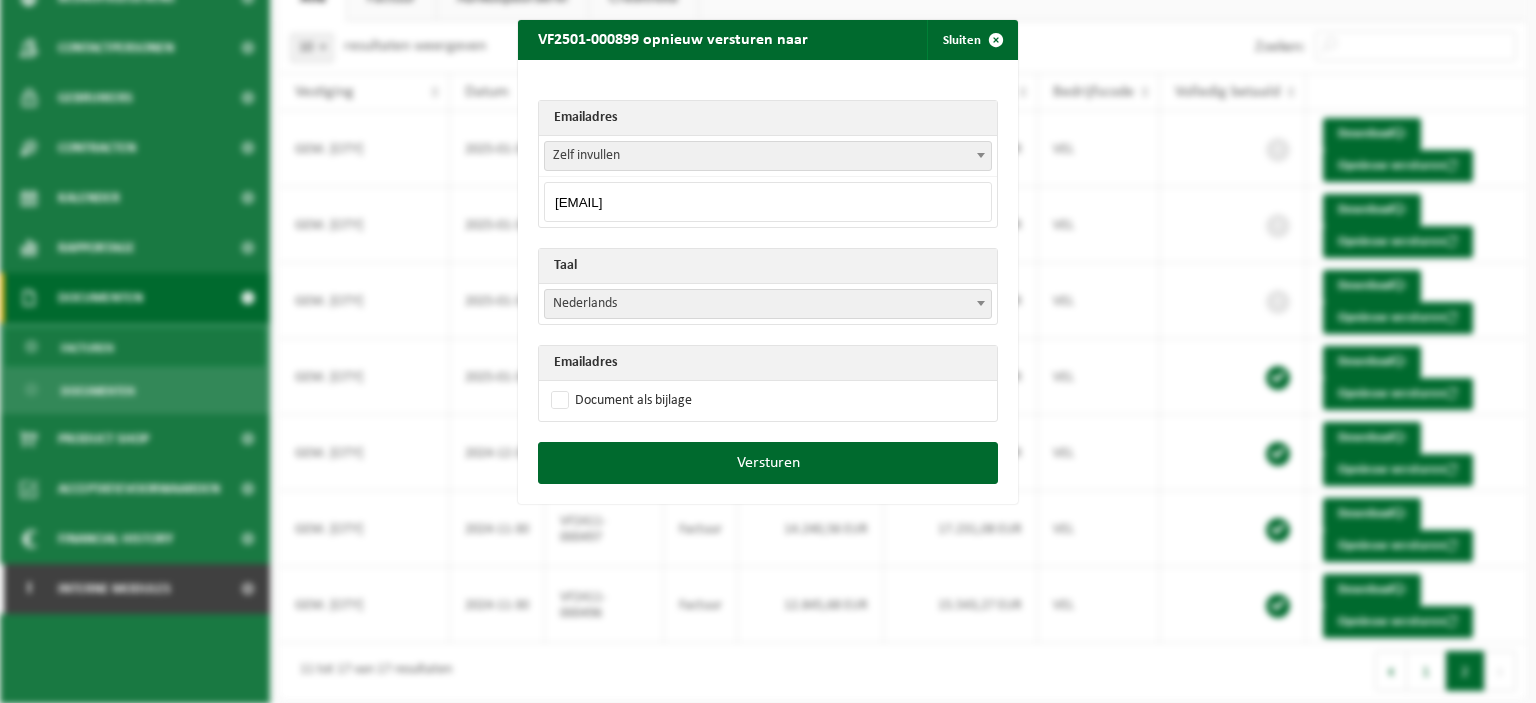type on "[EMAIL]" 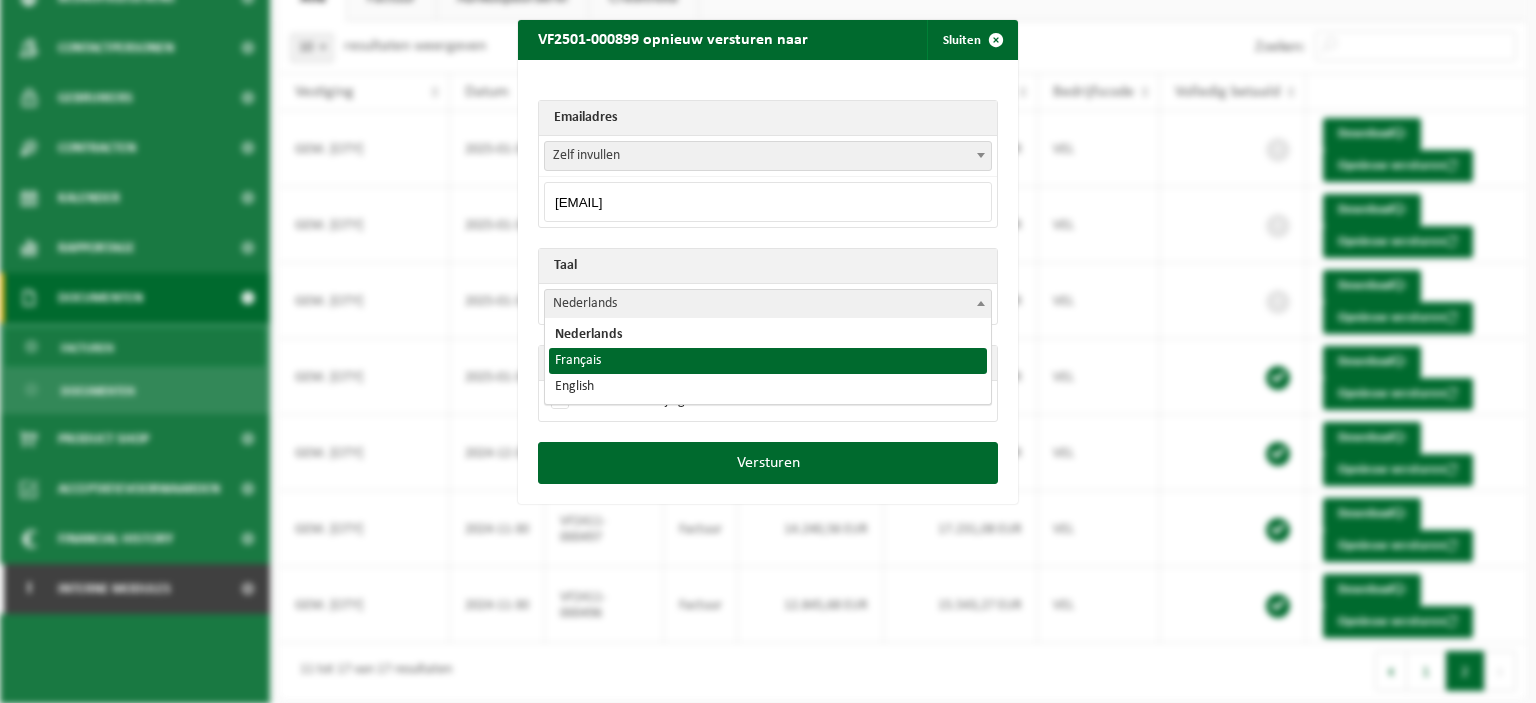 select on "fr" 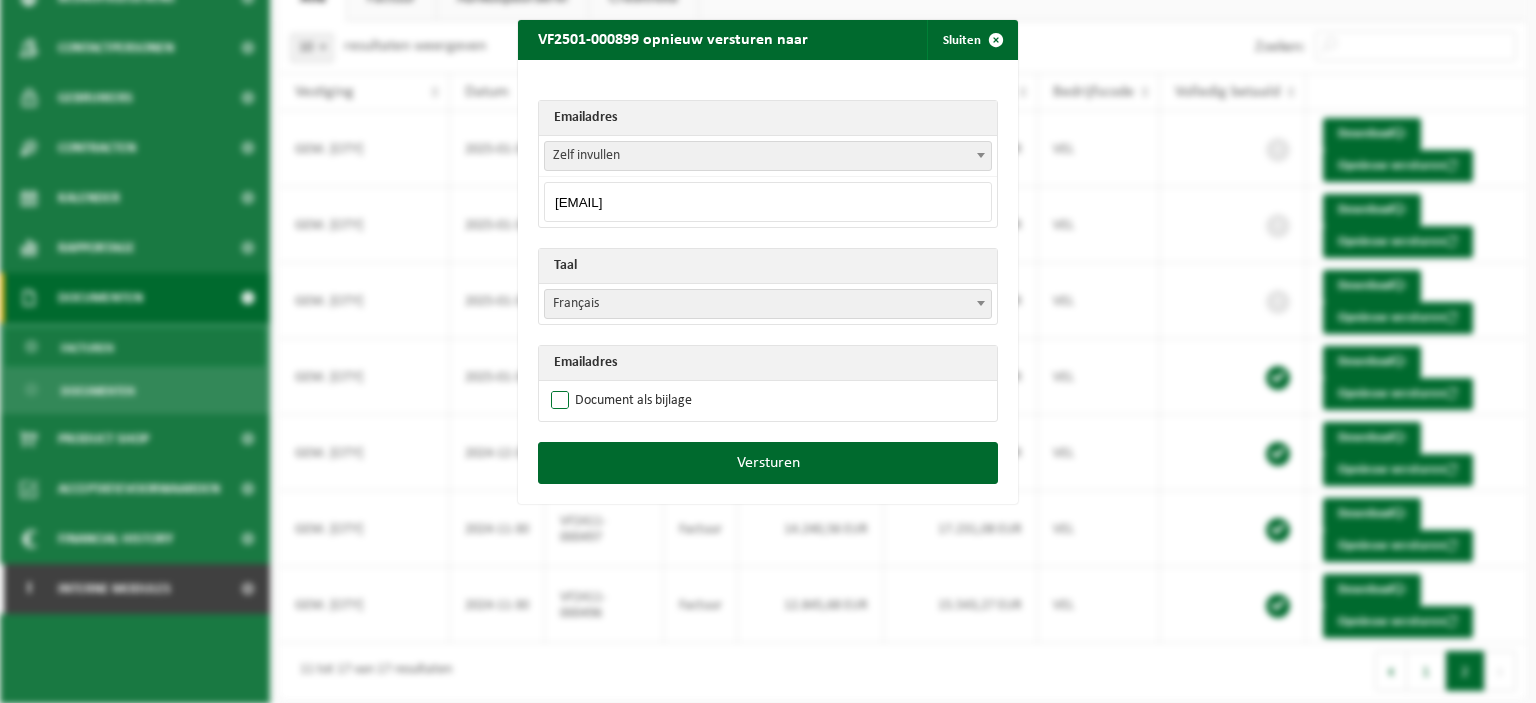 click on "Document als bijlage" at bounding box center [619, 401] 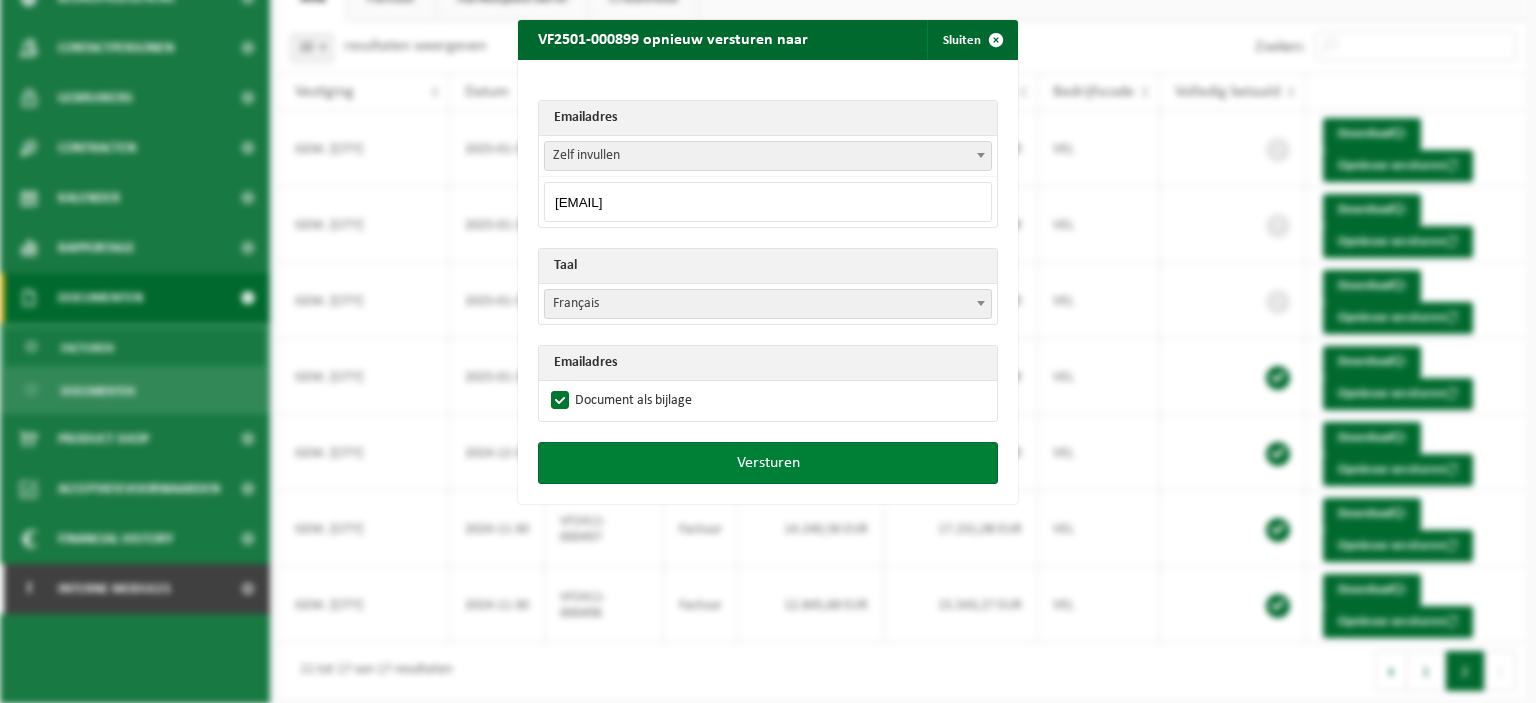 click on "Versturen" at bounding box center (768, 463) 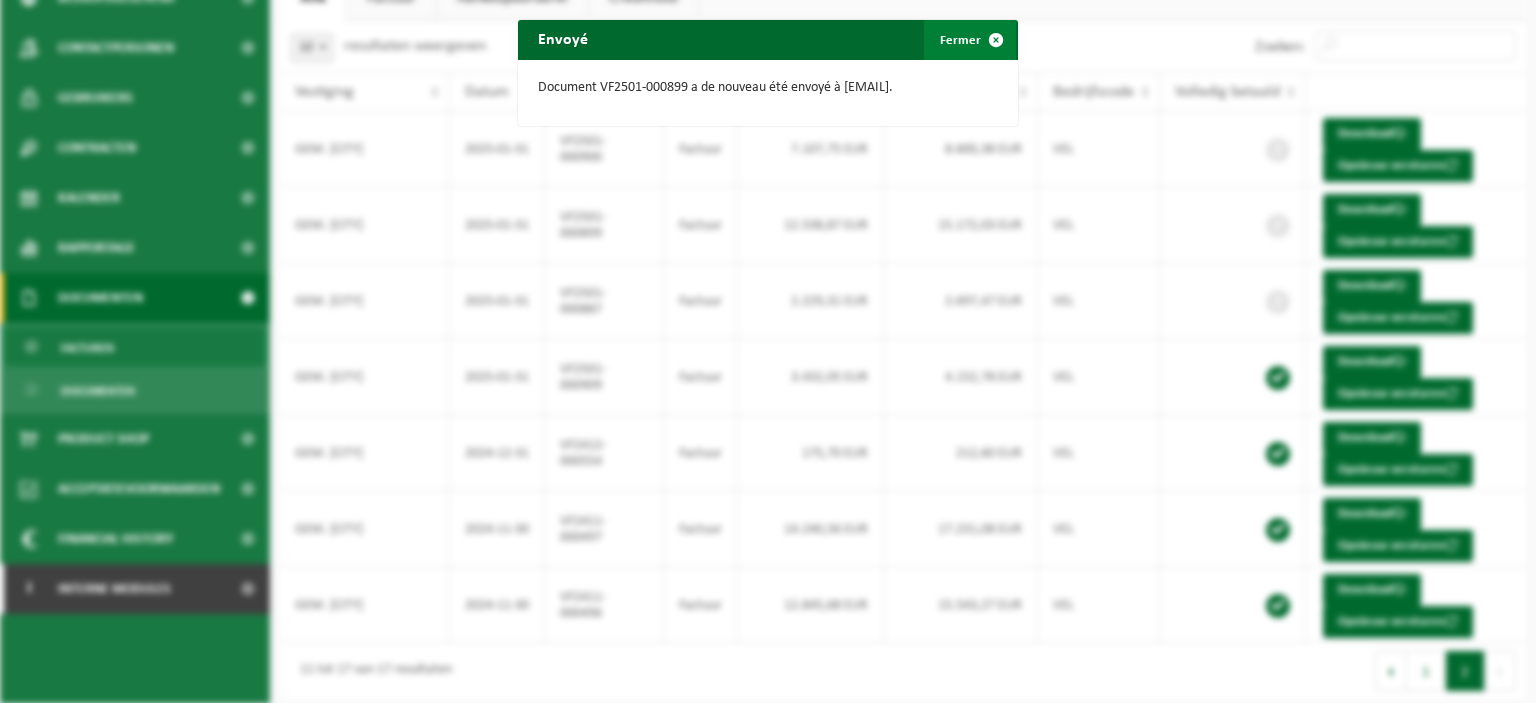 click at bounding box center [996, 40] 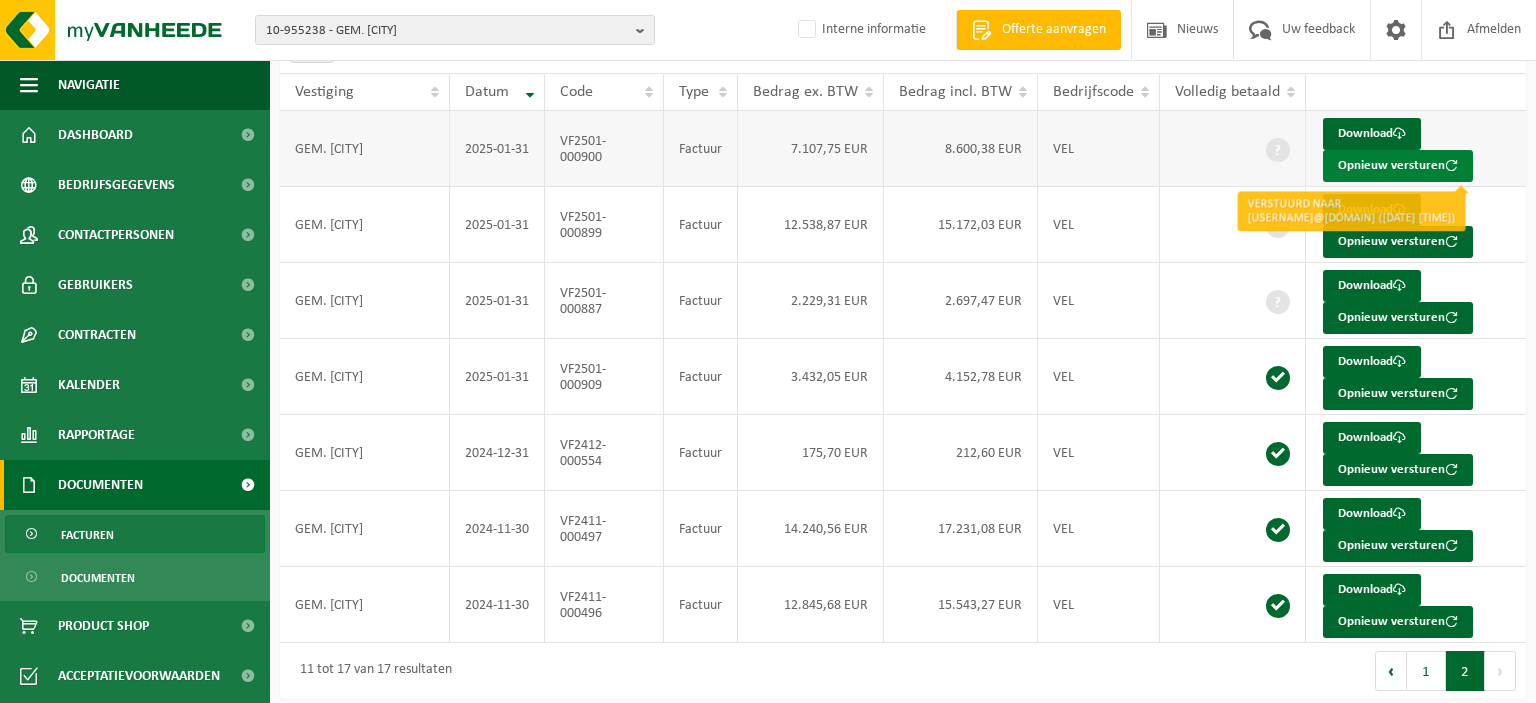click on "Opnieuw versturen" at bounding box center (1398, 166) 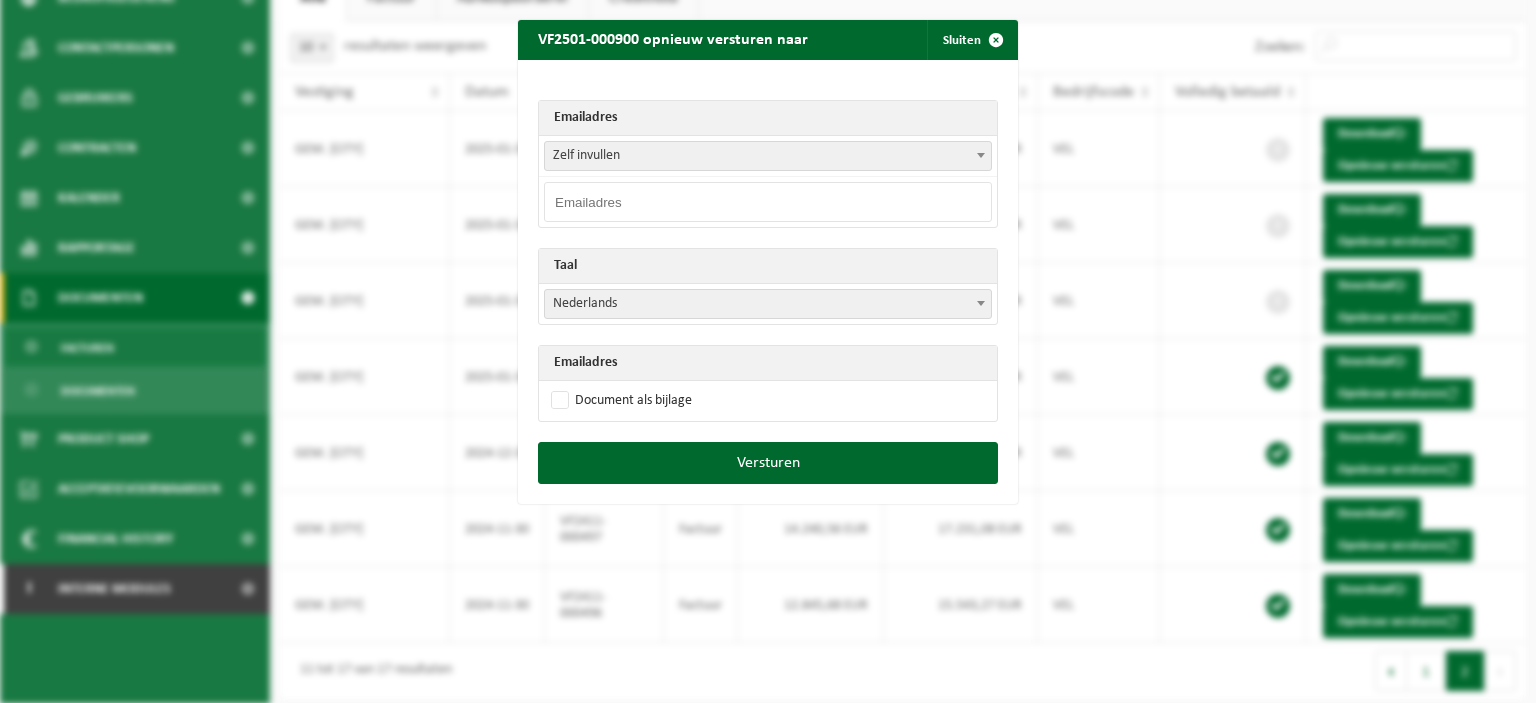 click at bounding box center [768, 202] 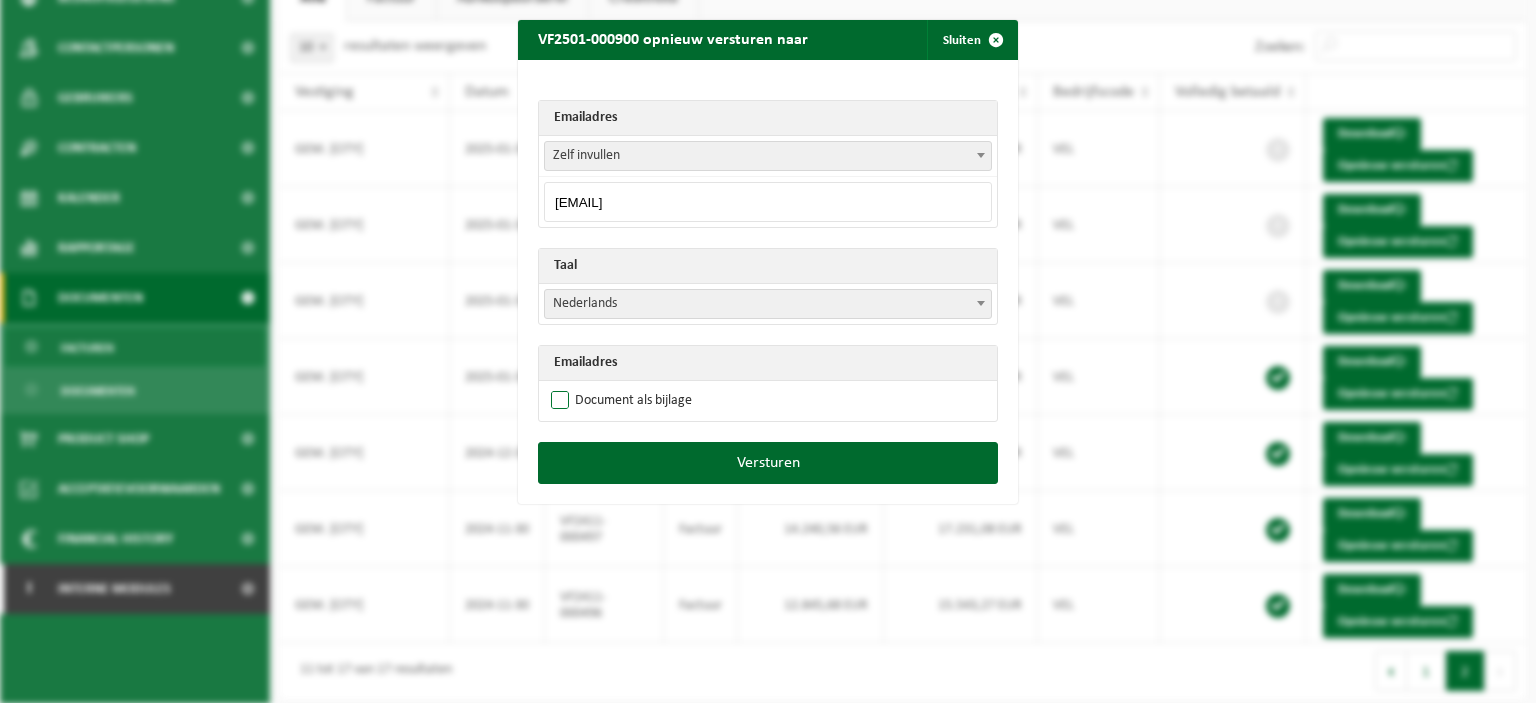 type on "[EMAIL]" 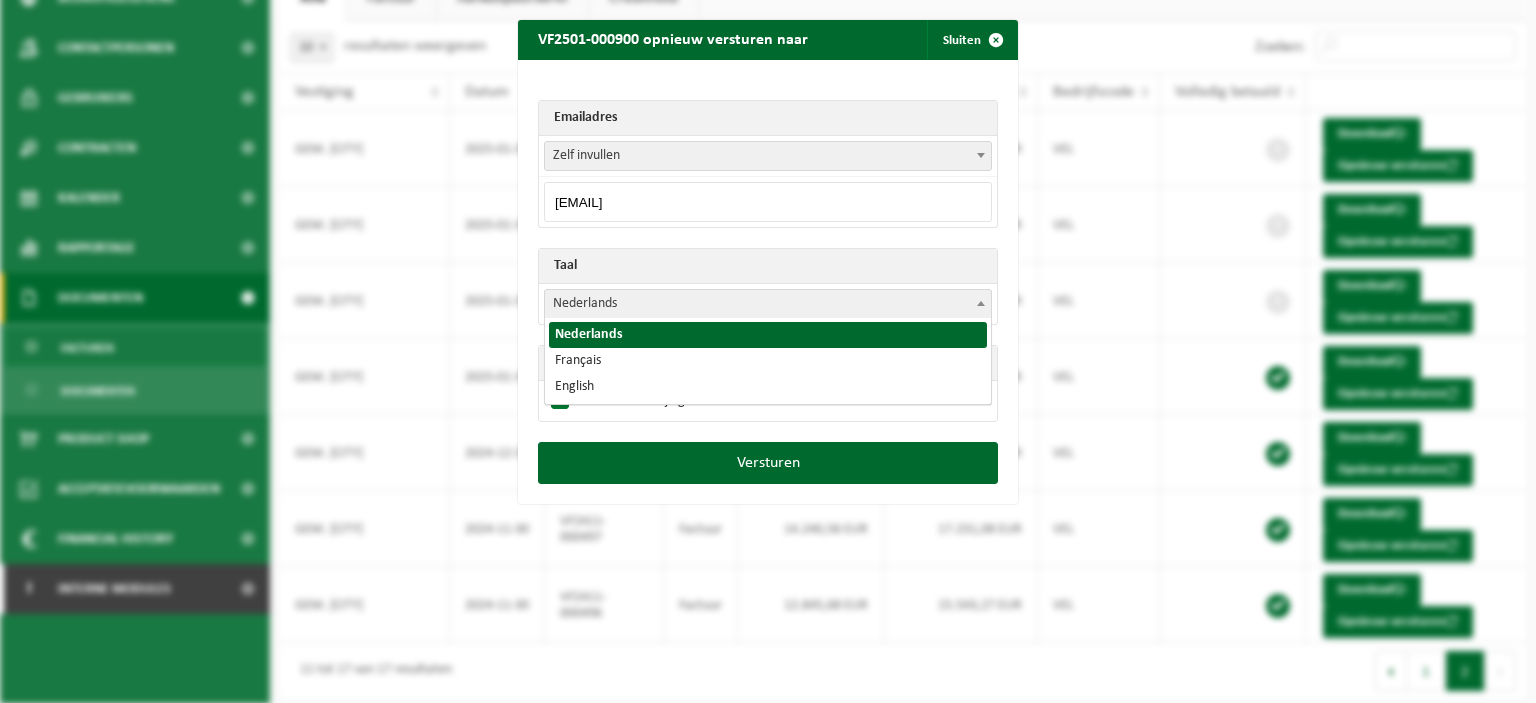 click at bounding box center [981, 303] 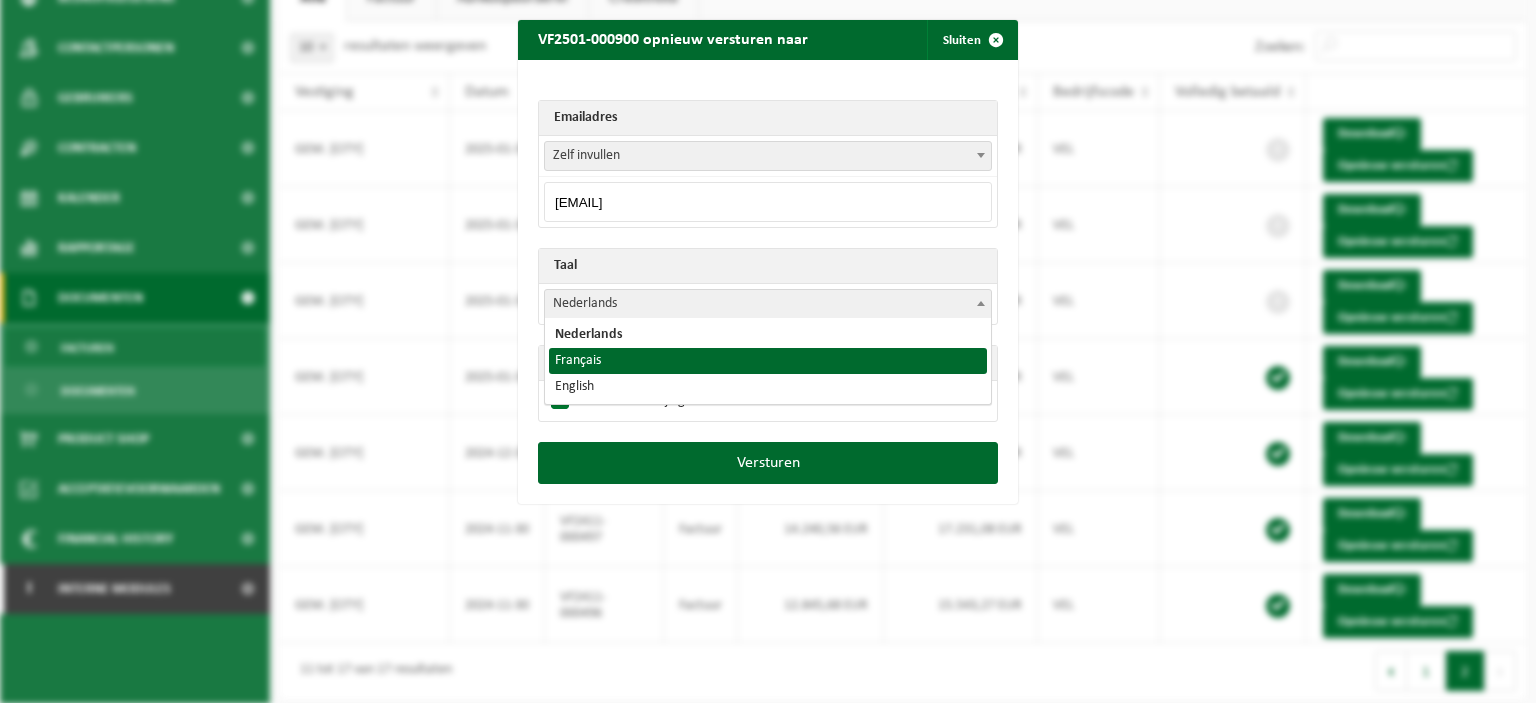 select on "fr" 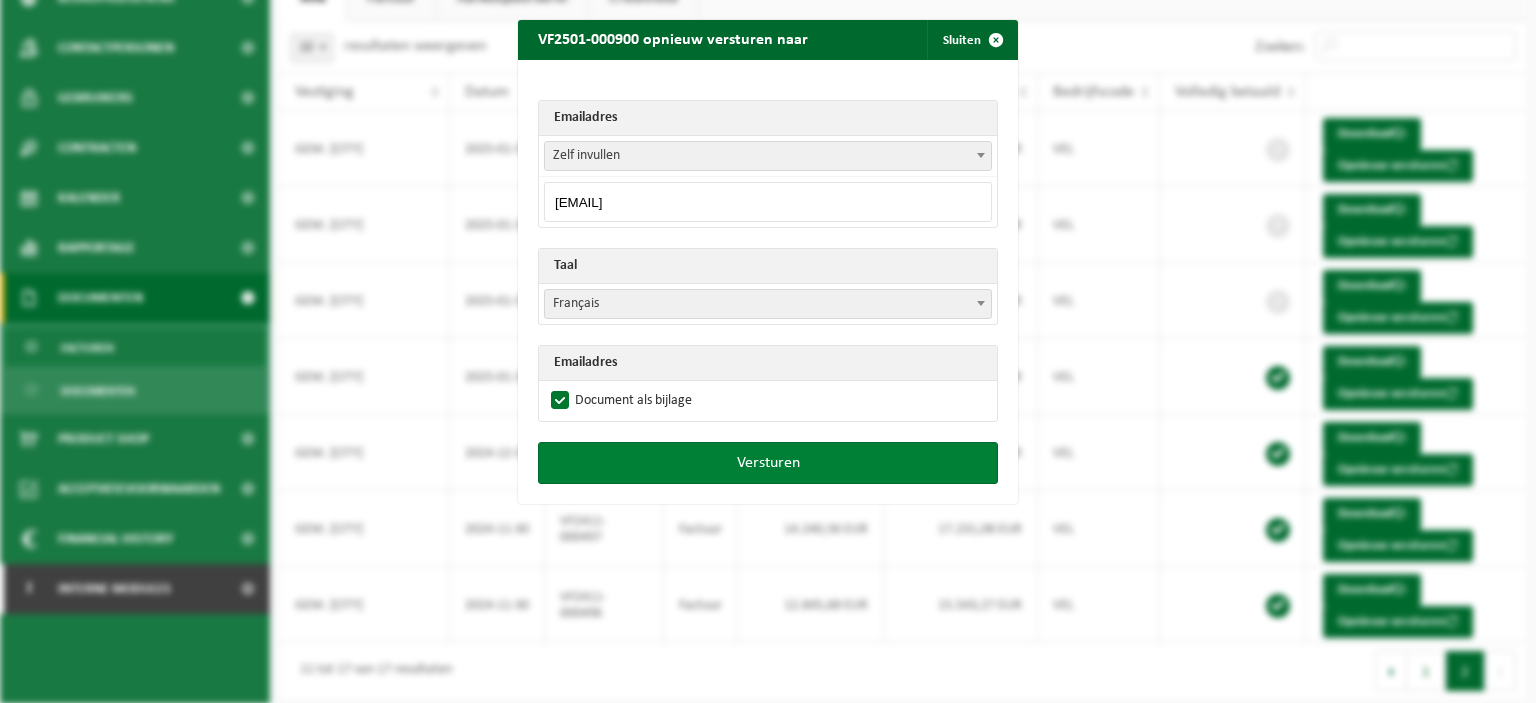 click on "Versturen" at bounding box center (768, 463) 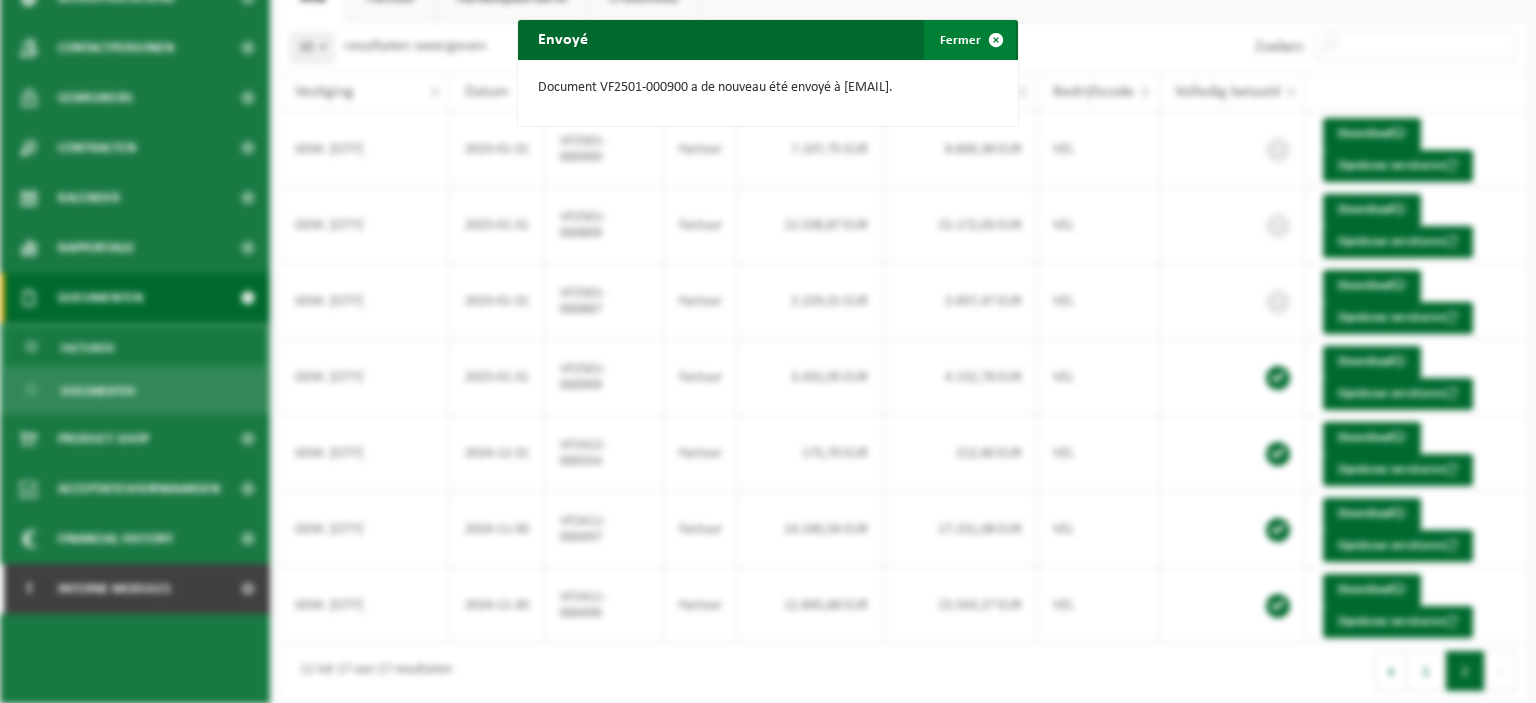 click at bounding box center [996, 40] 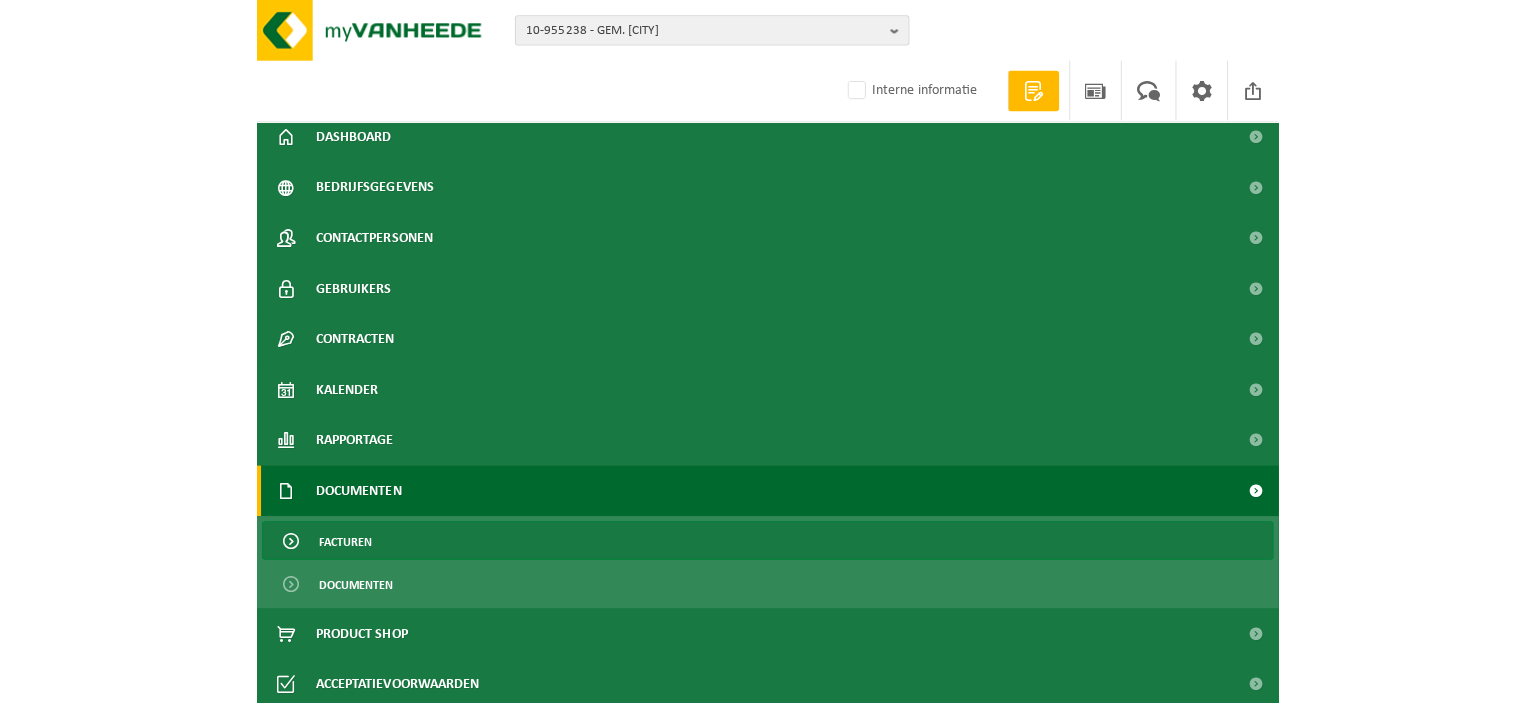 scroll, scrollTop: 0, scrollLeft: 0, axis: both 